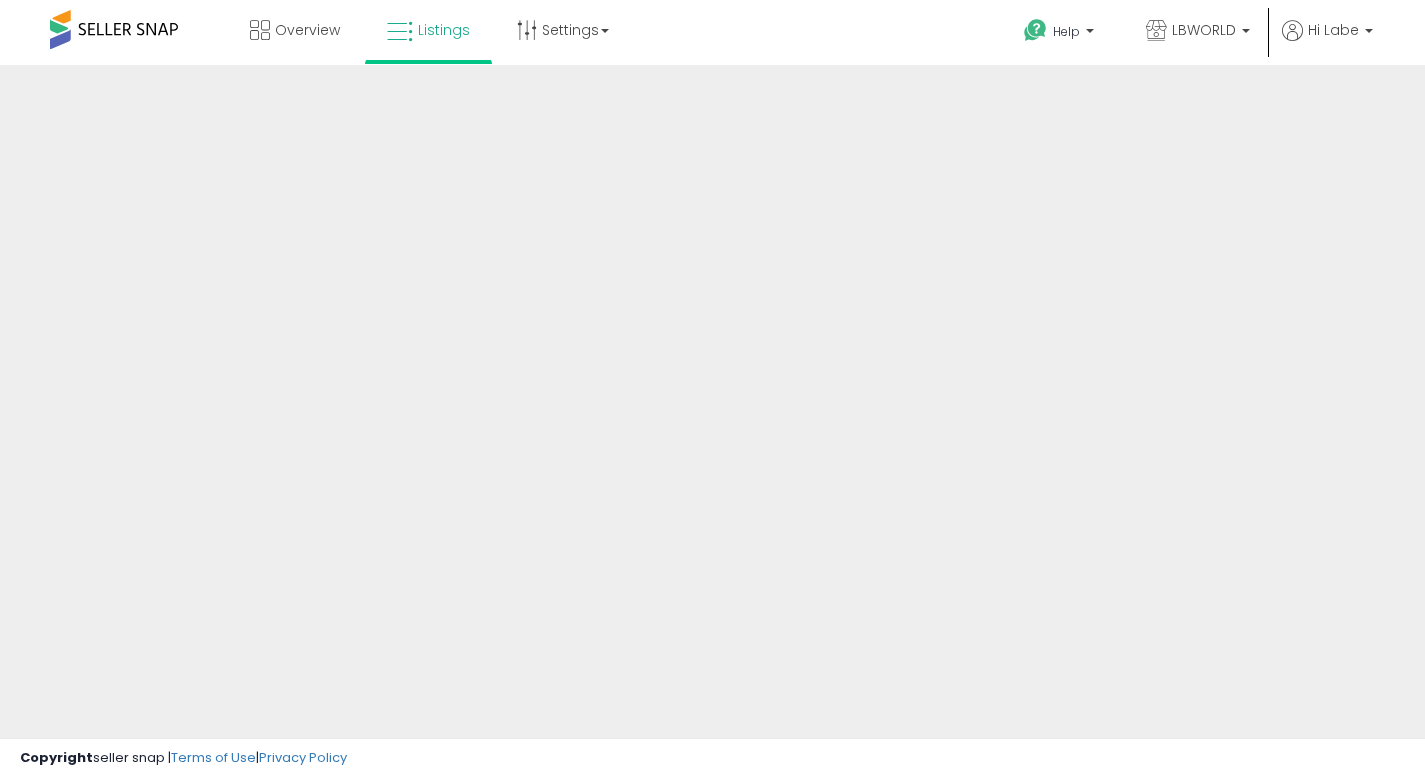 scroll, scrollTop: 0, scrollLeft: 0, axis: both 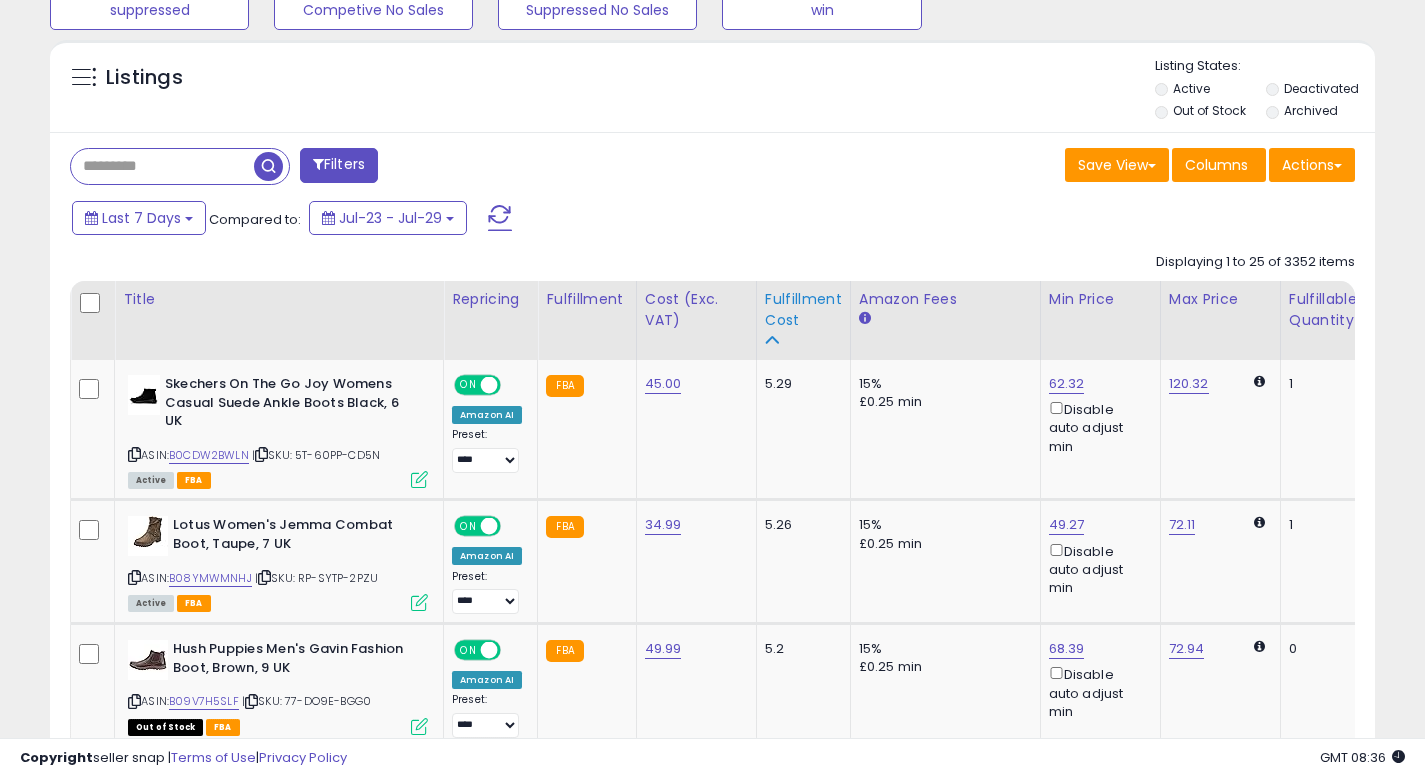 click on "Fulfillment Cost" 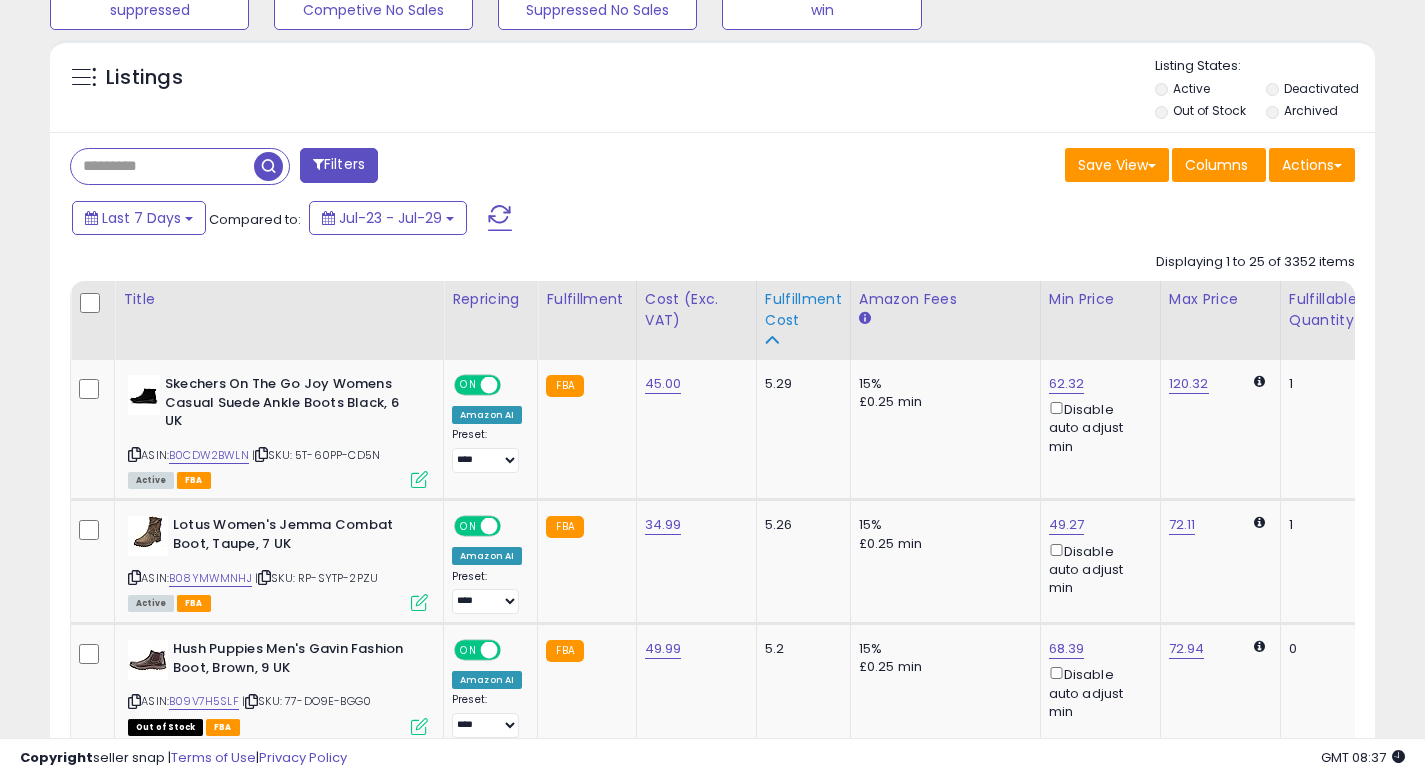 click on "Fulfillment Cost" 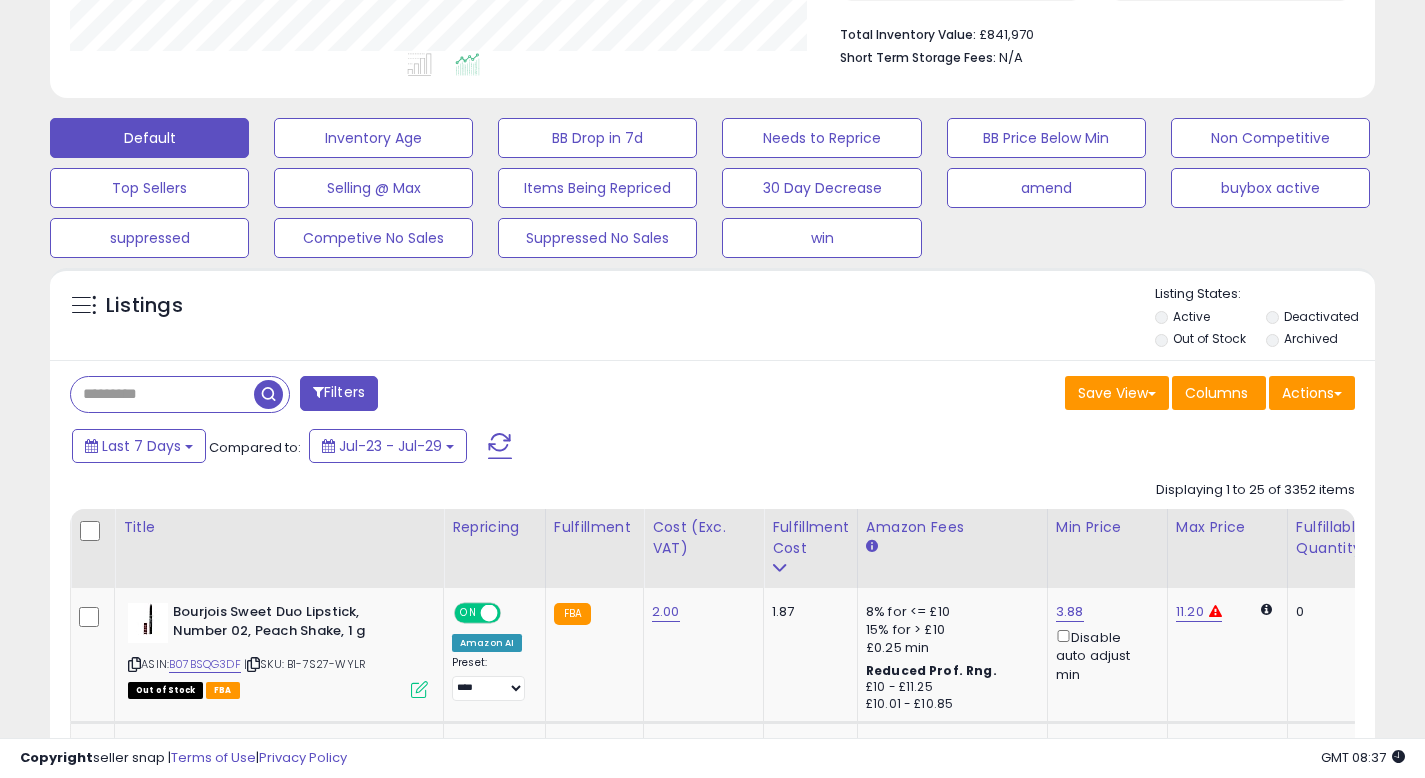 scroll, scrollTop: 740, scrollLeft: 0, axis: vertical 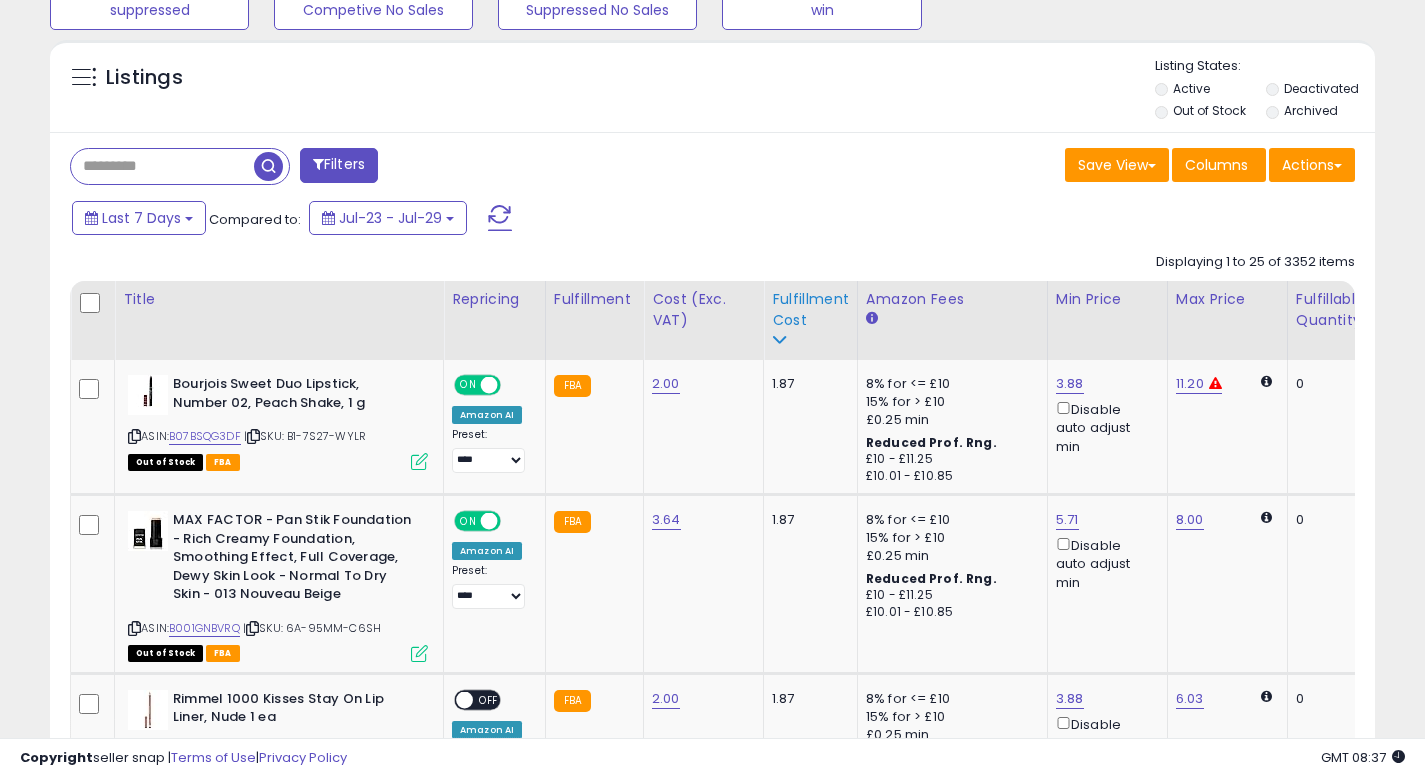 click on "Fulfillment Cost" at bounding box center (810, 310) 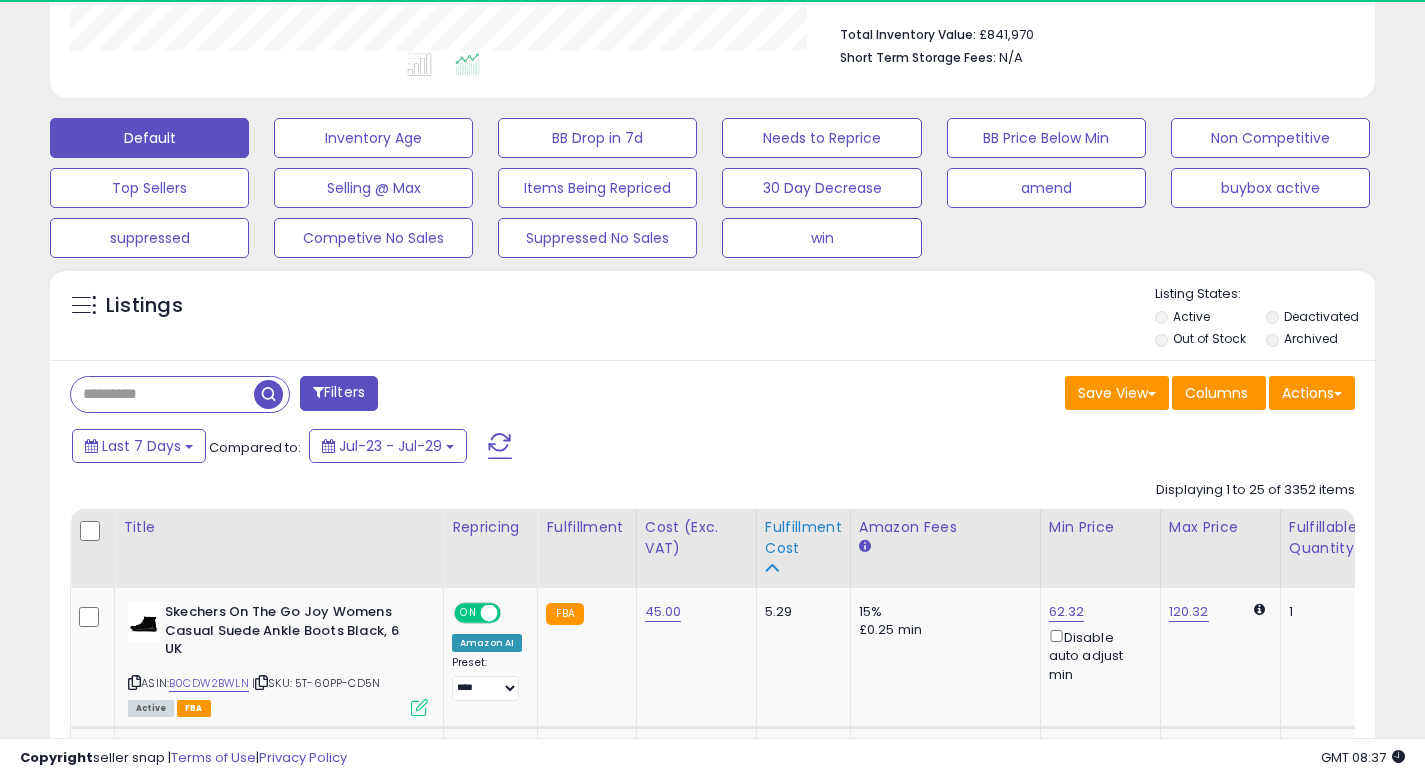 scroll, scrollTop: 740, scrollLeft: 0, axis: vertical 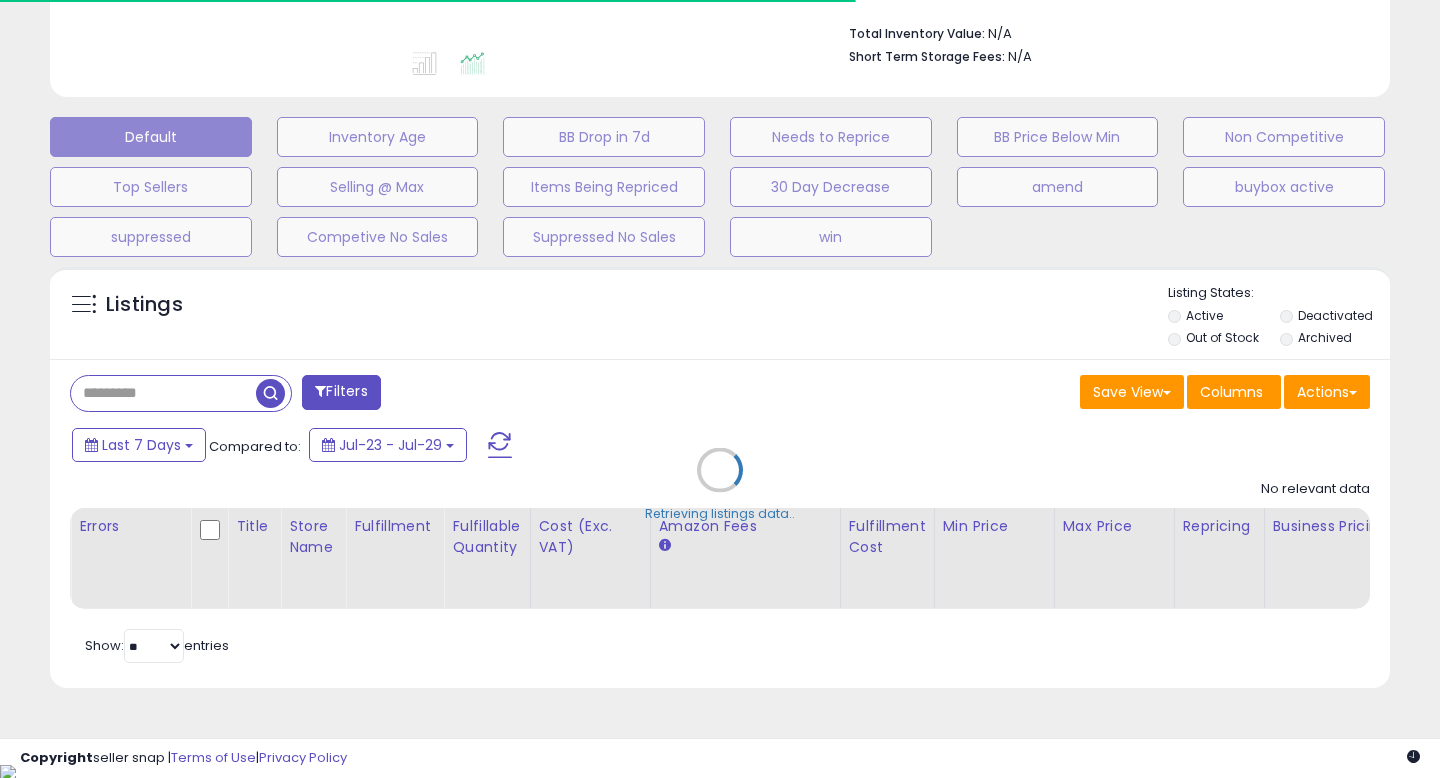 type on "**********" 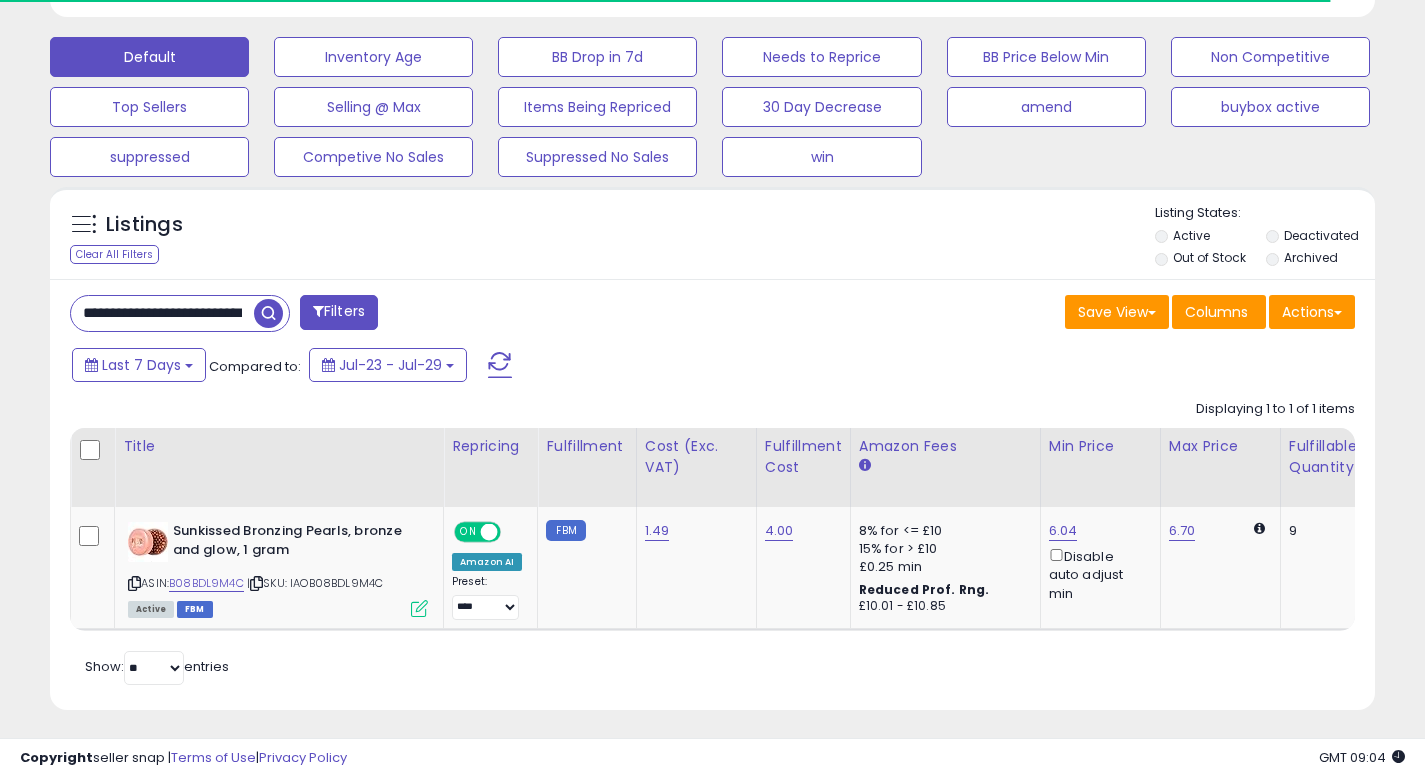 scroll, scrollTop: 615, scrollLeft: 0, axis: vertical 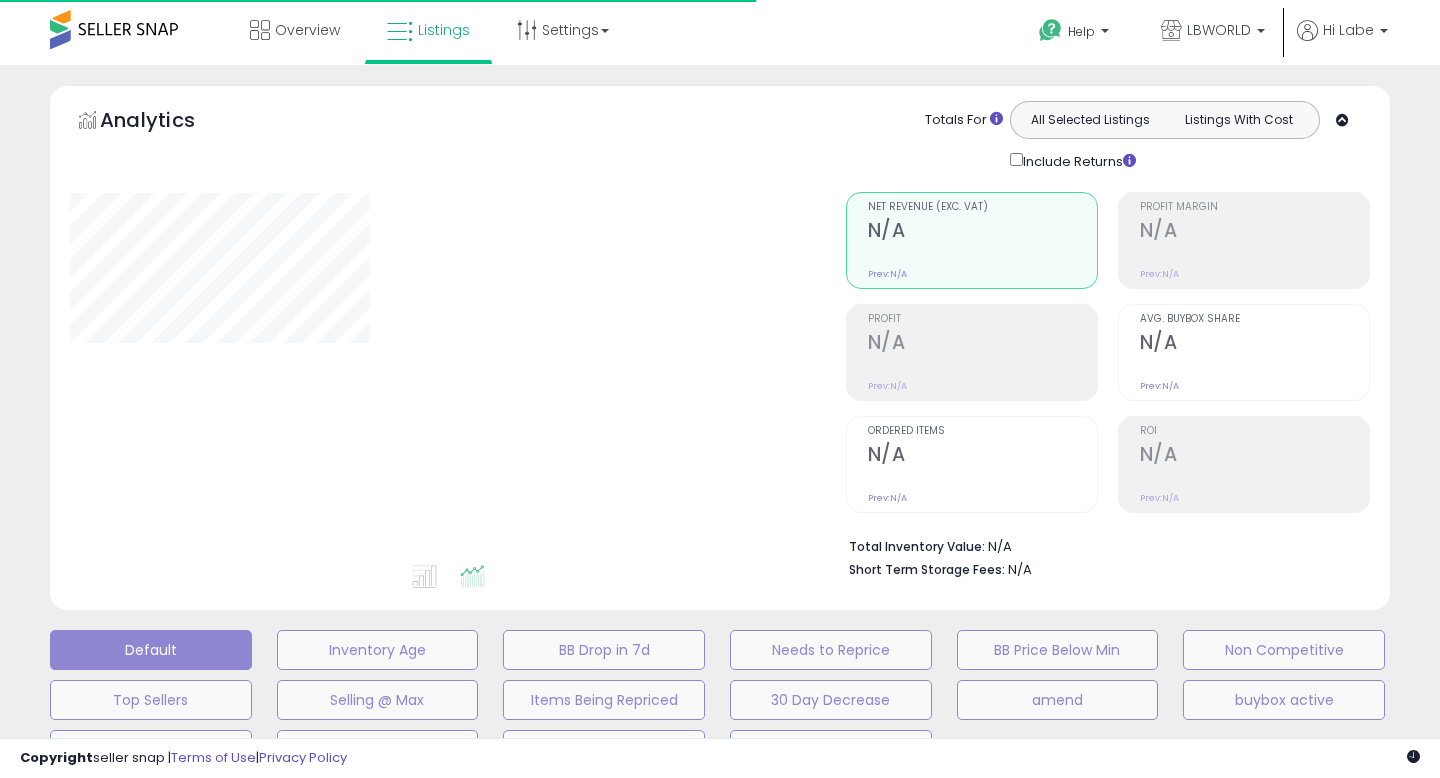 type on "**********" 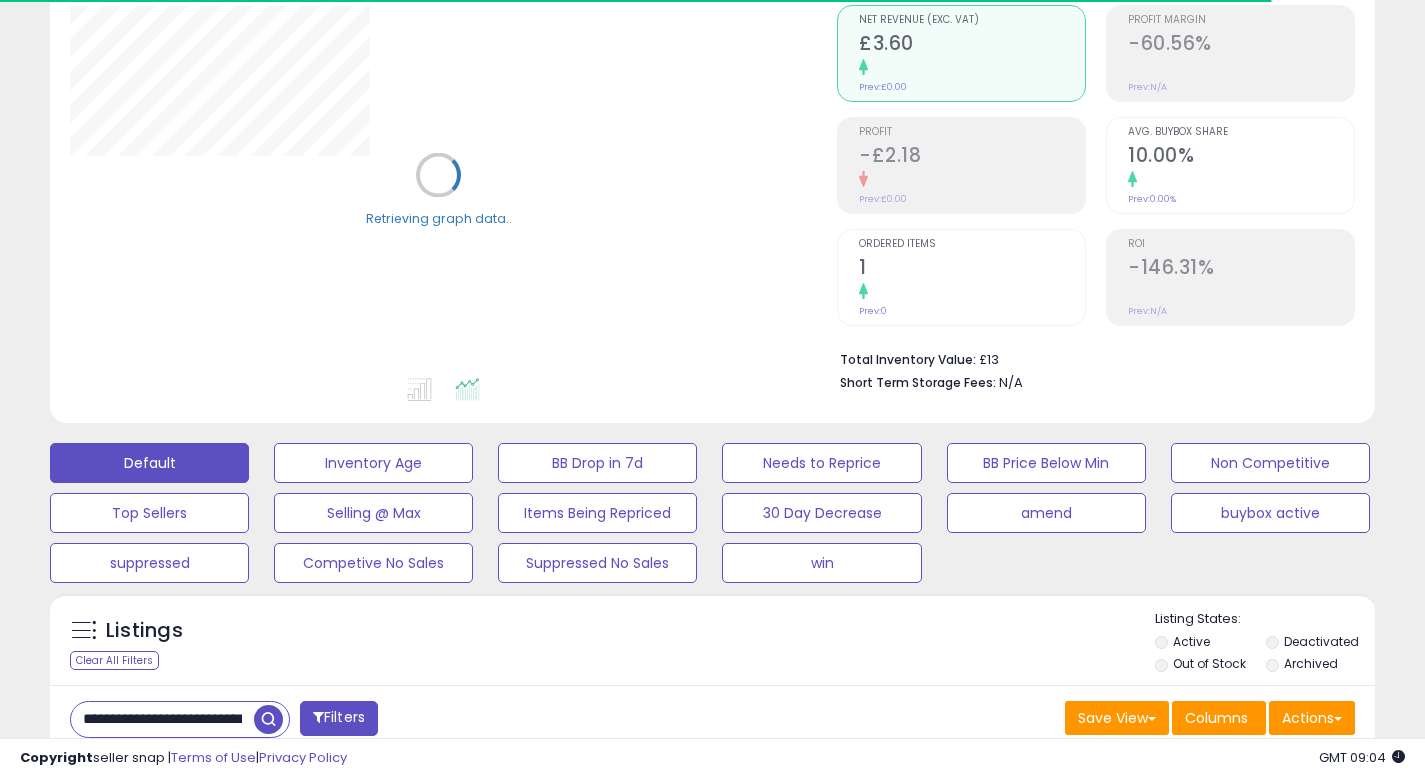 scroll, scrollTop: 392, scrollLeft: 0, axis: vertical 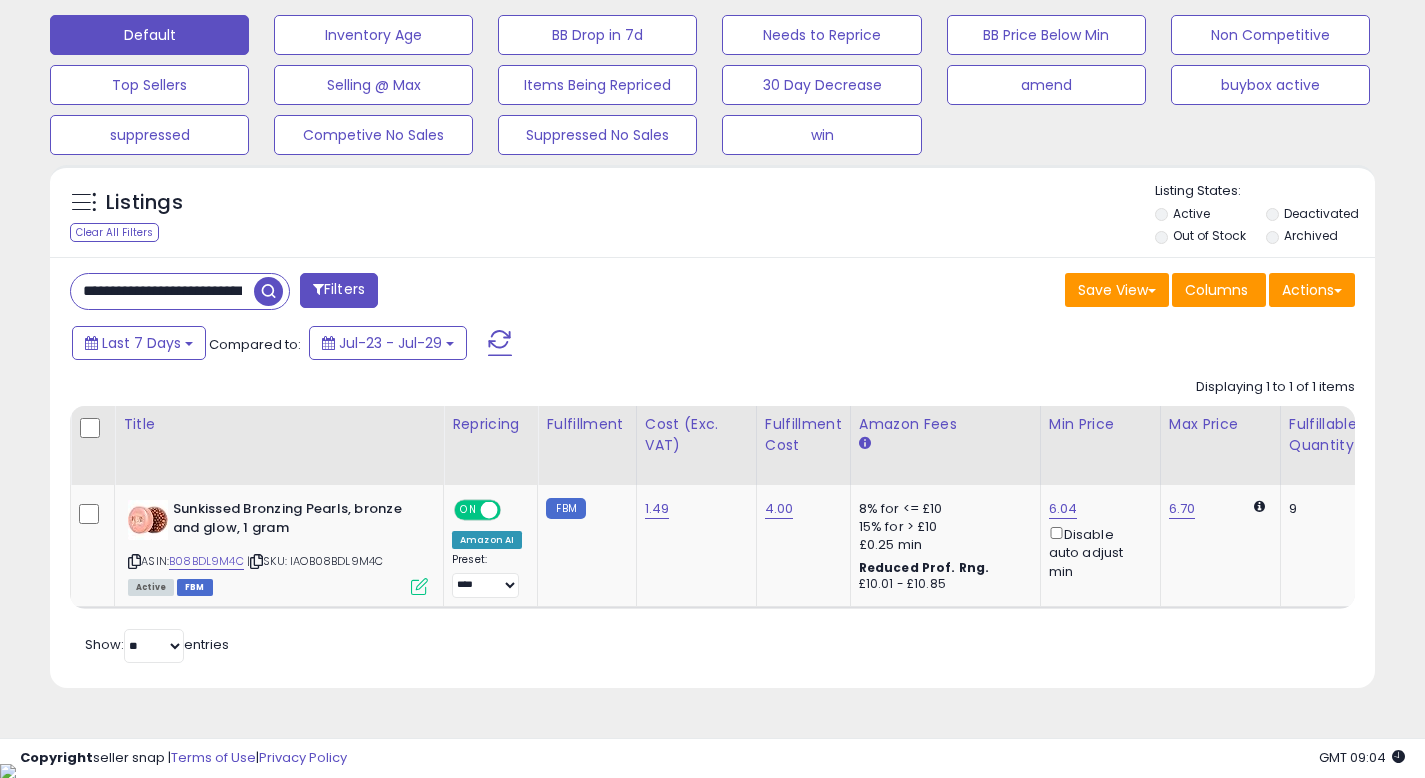 click on "**********" at bounding box center (162, 291) 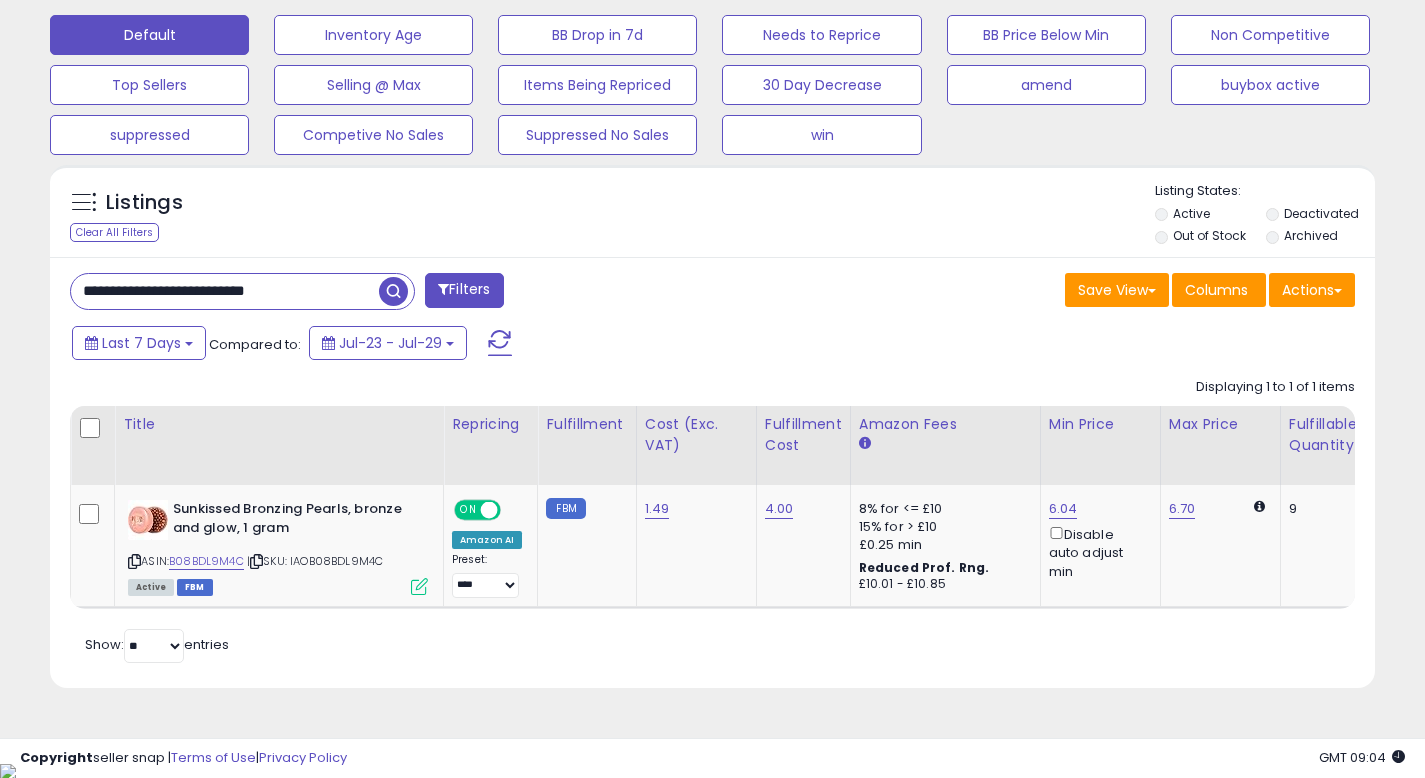 click on "**********" at bounding box center (225, 291) 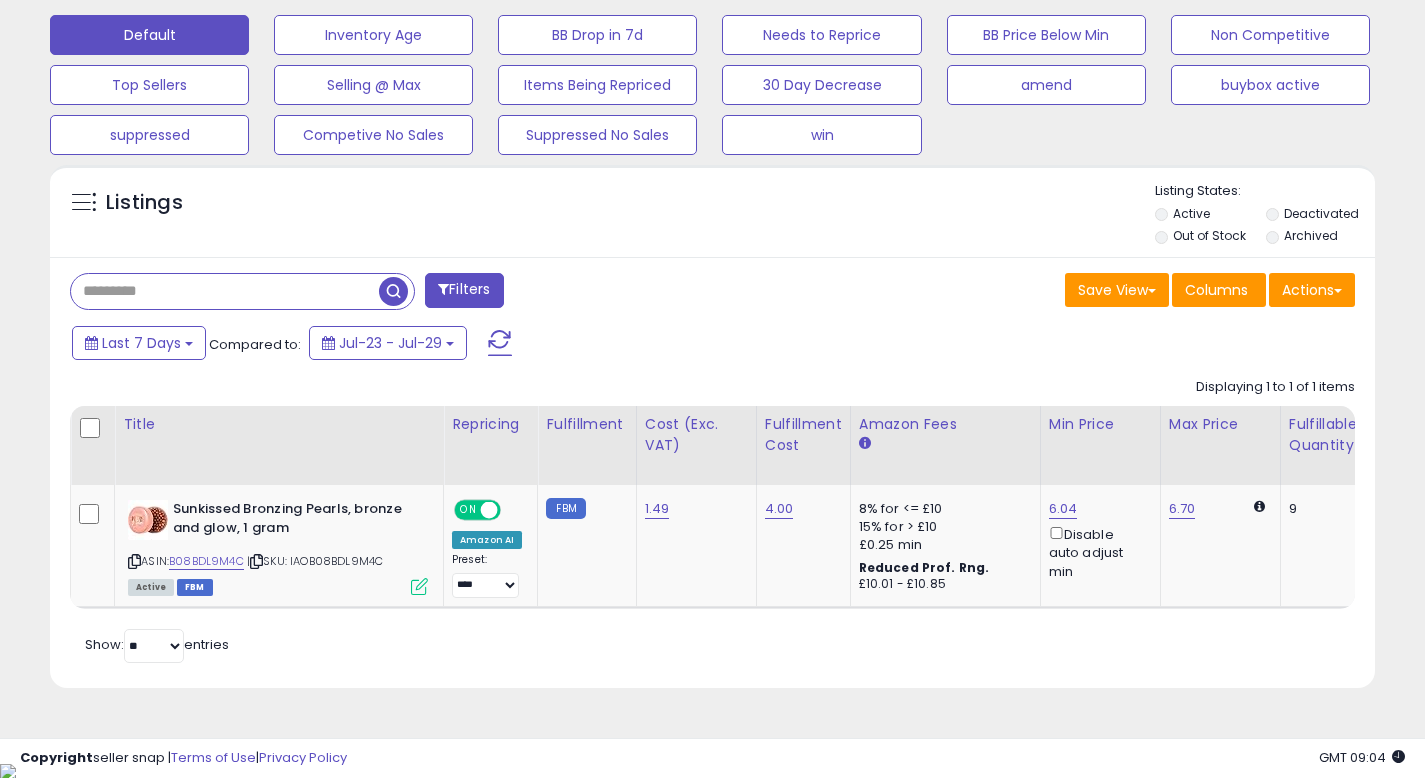 type 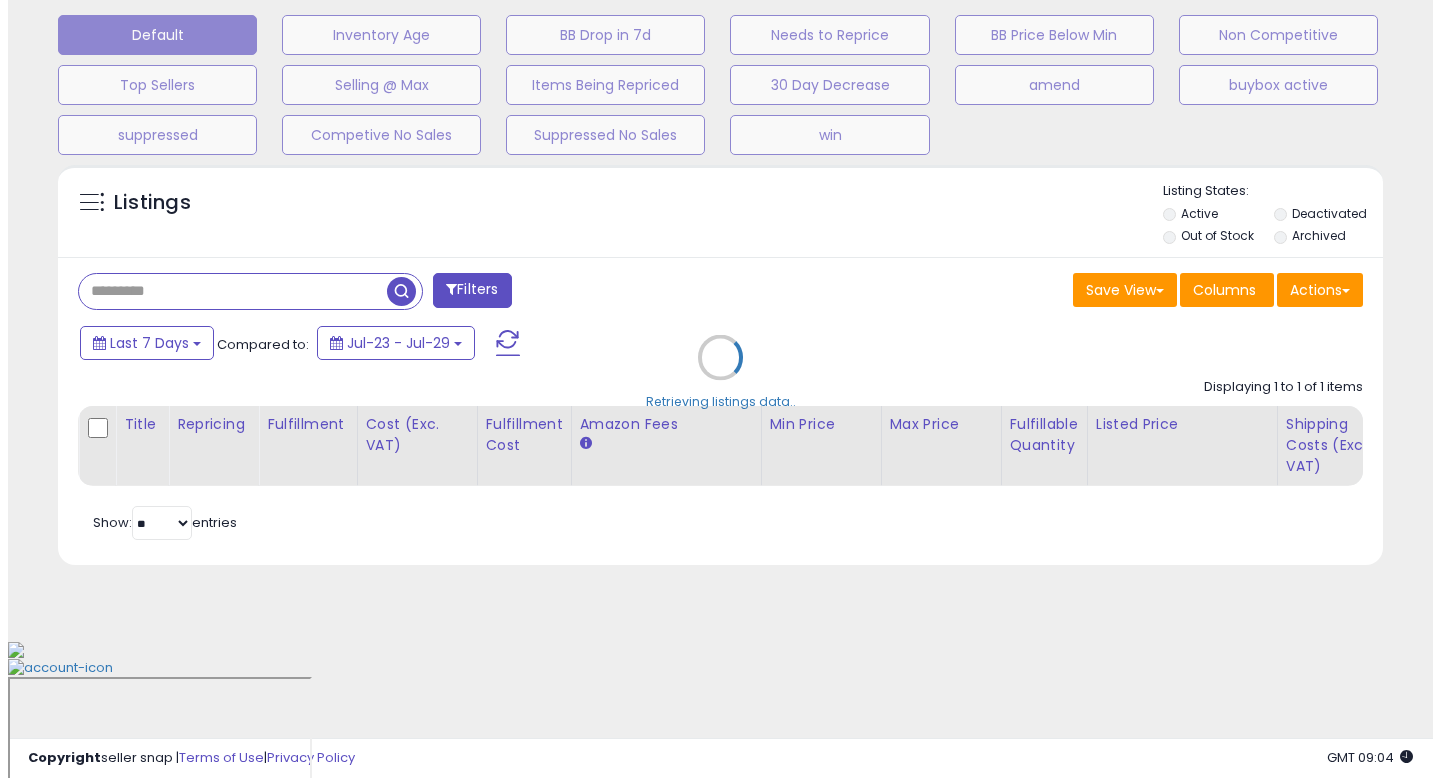 scroll, scrollTop: 492, scrollLeft: 0, axis: vertical 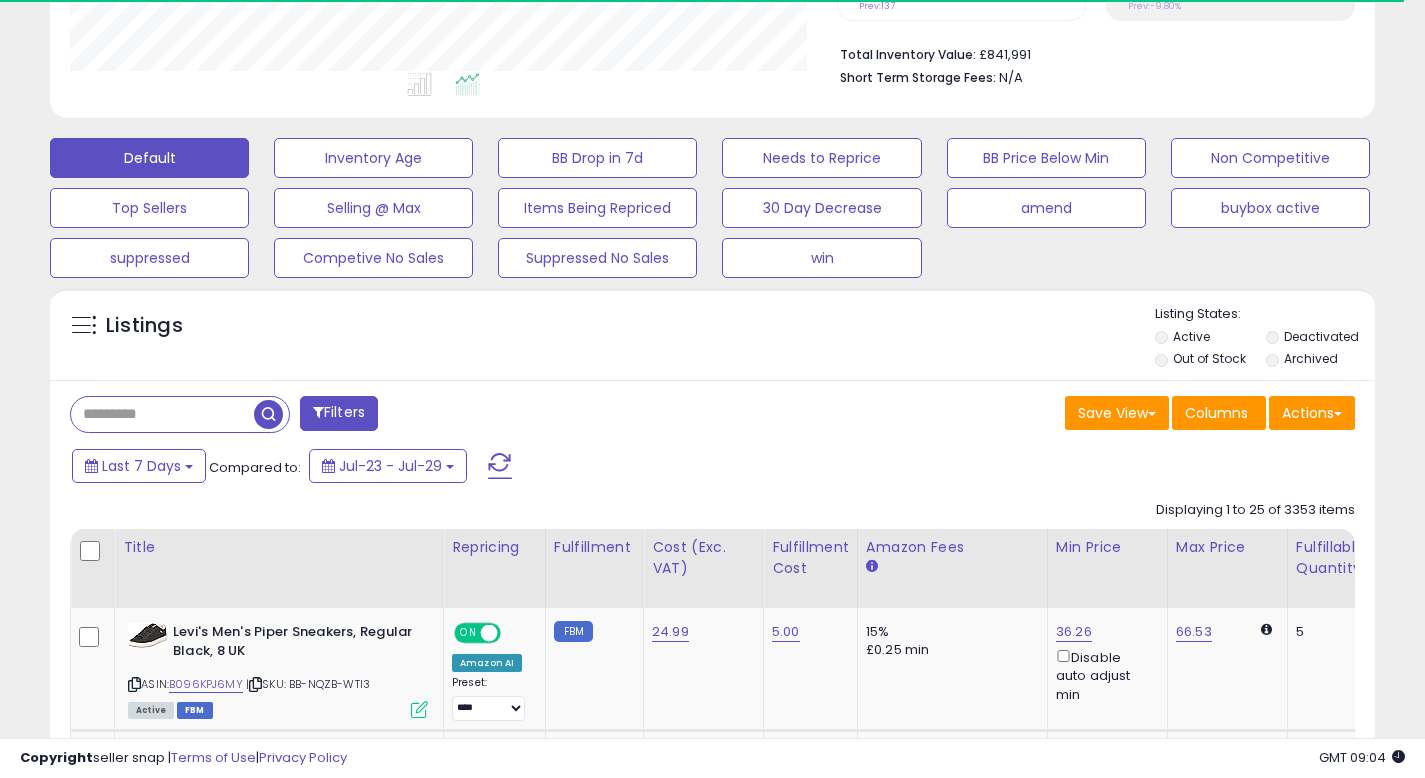 click on "Save View
Save As New View
Update Current View
Columns
Actions
Import  Export Visible Columns" at bounding box center (1042, 415) 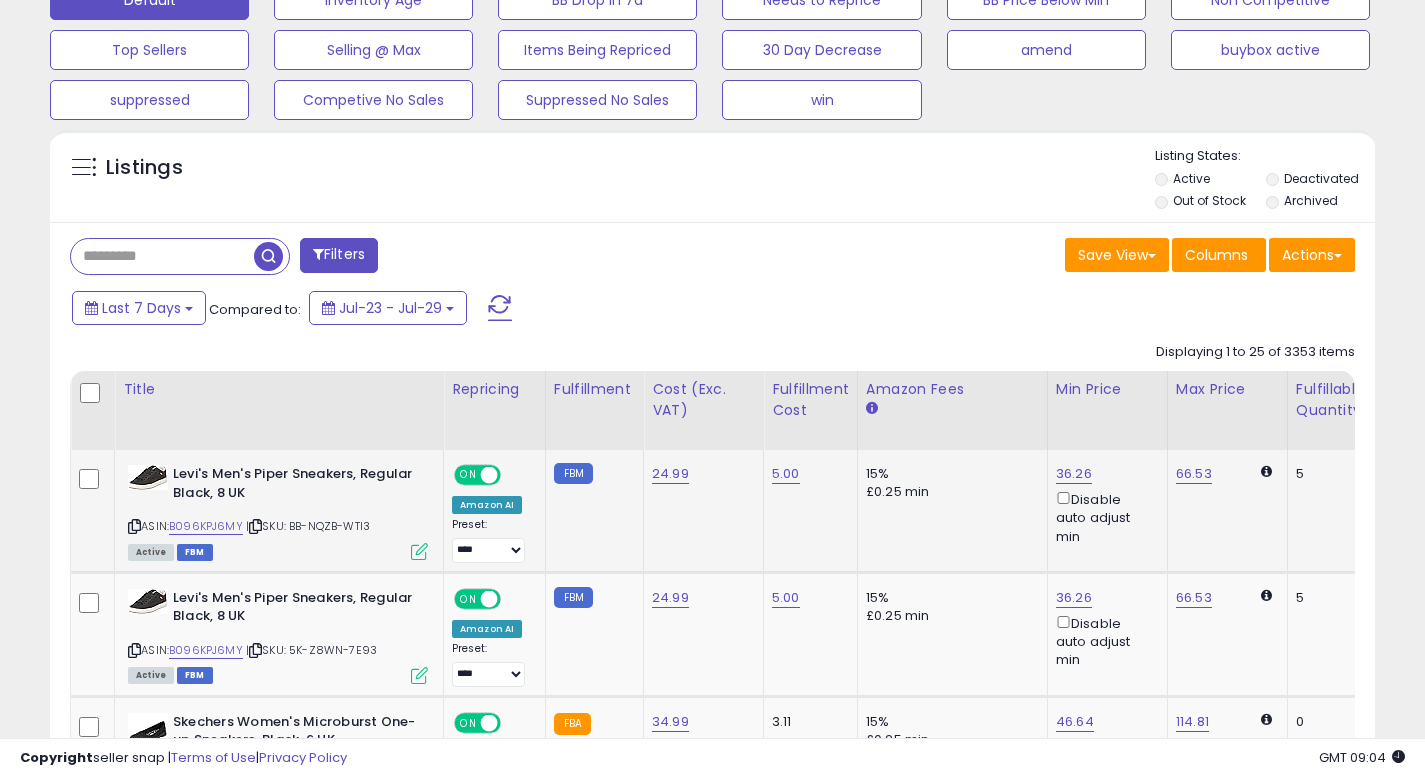 scroll, scrollTop: 692, scrollLeft: 0, axis: vertical 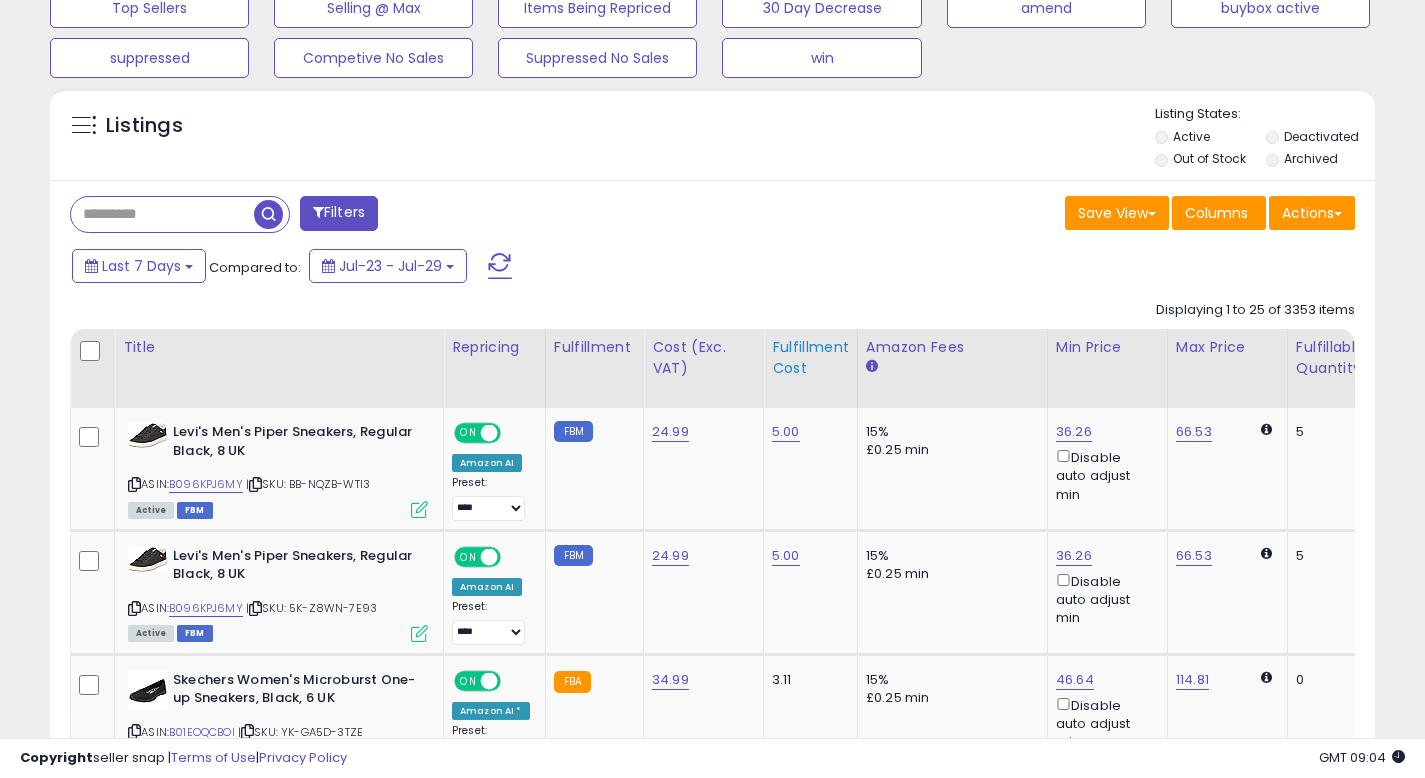 click on "Fulfillment Cost" at bounding box center [810, 358] 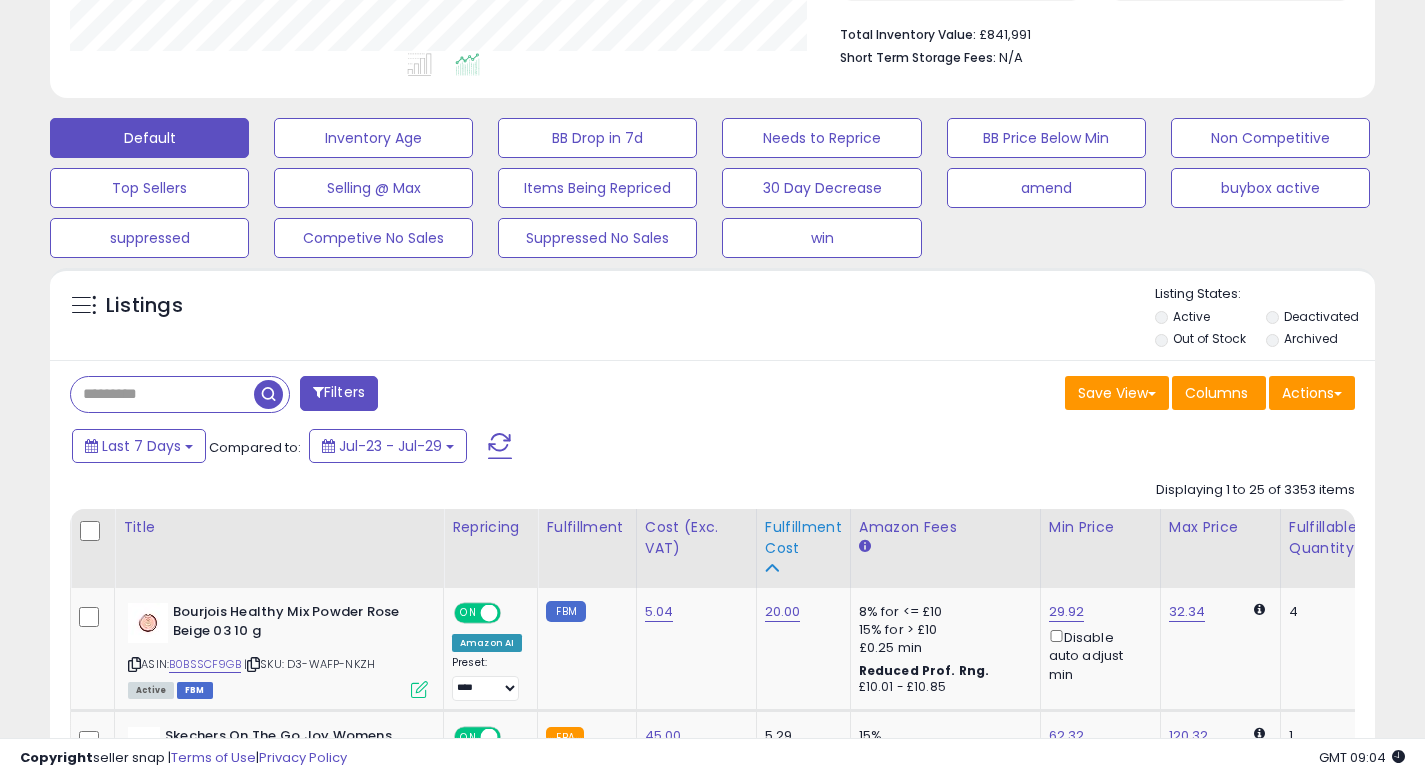 scroll, scrollTop: 692, scrollLeft: 0, axis: vertical 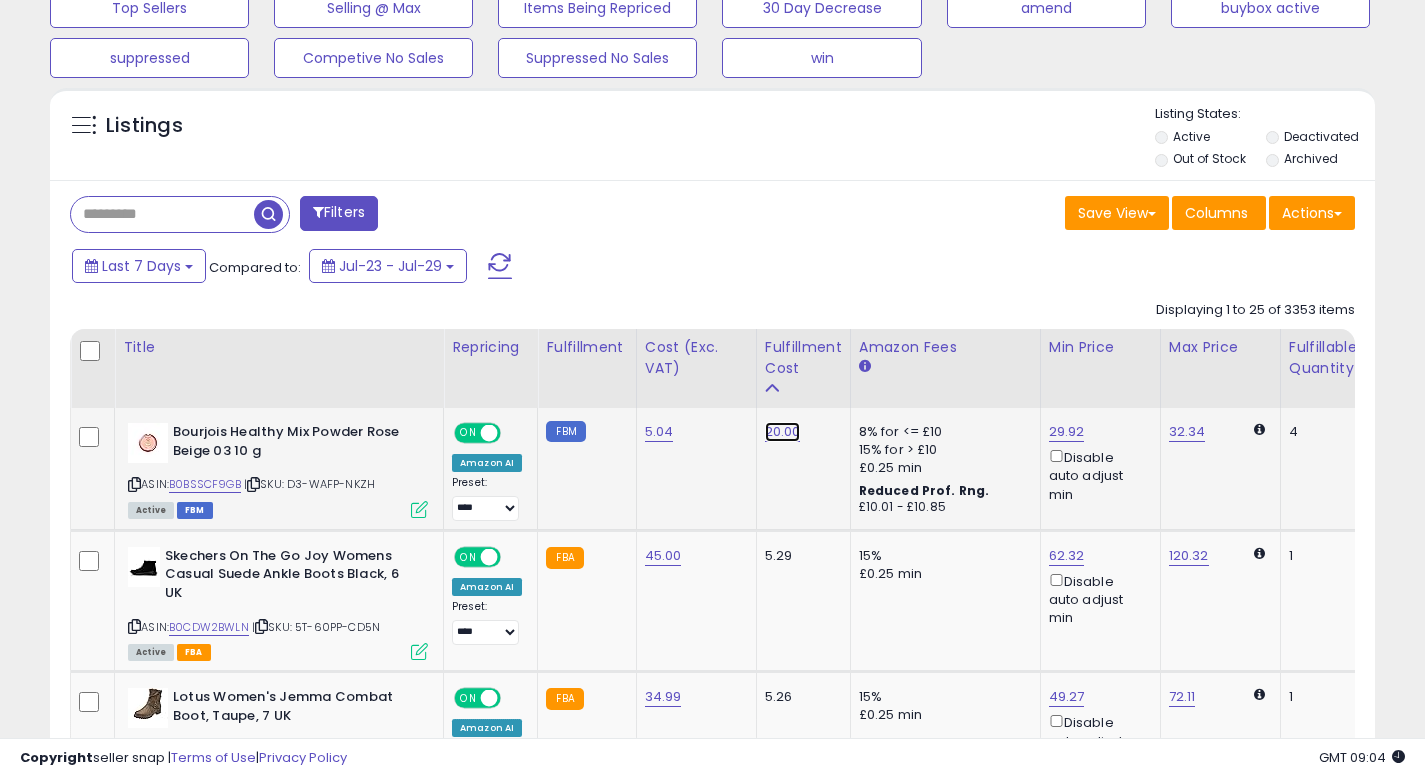 click on "20.00" at bounding box center [783, 432] 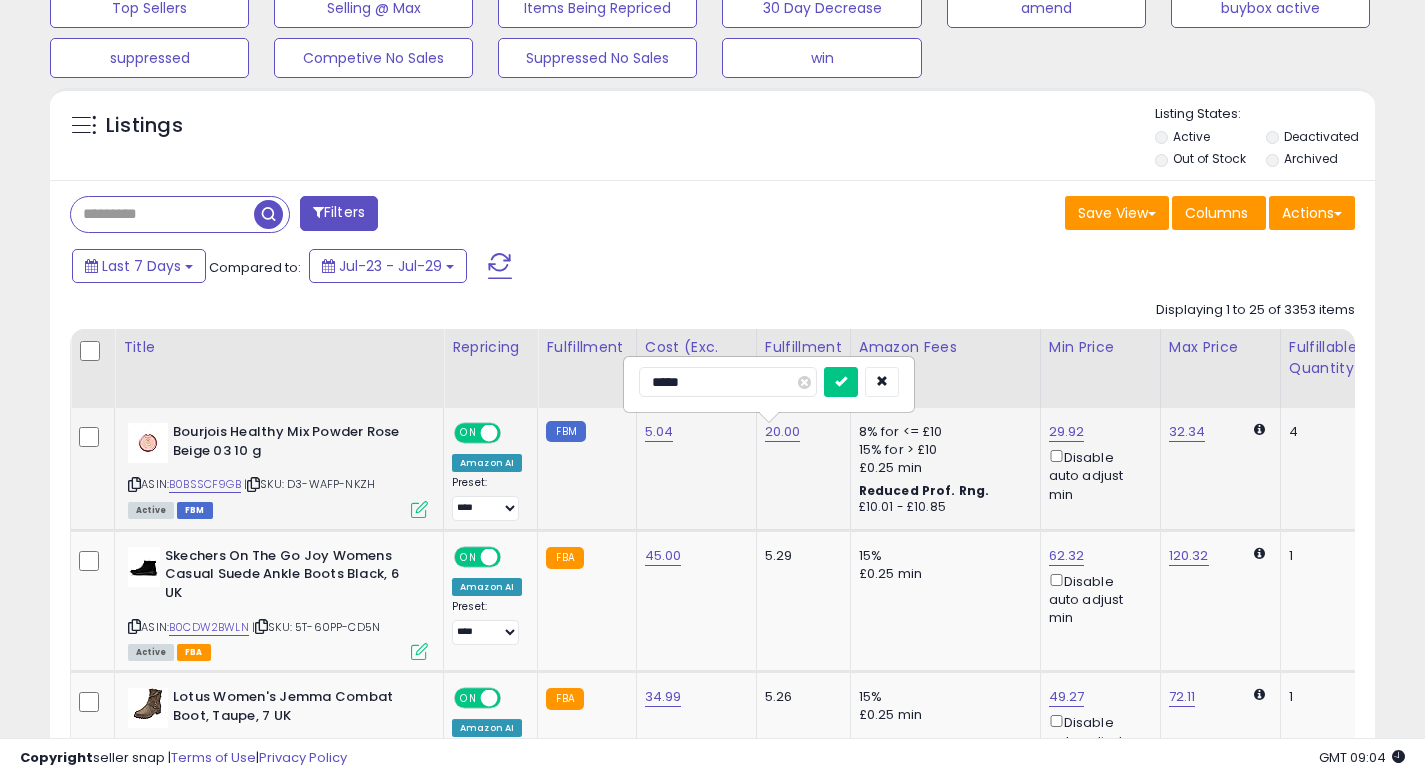 click on "*****" at bounding box center [728, 382] 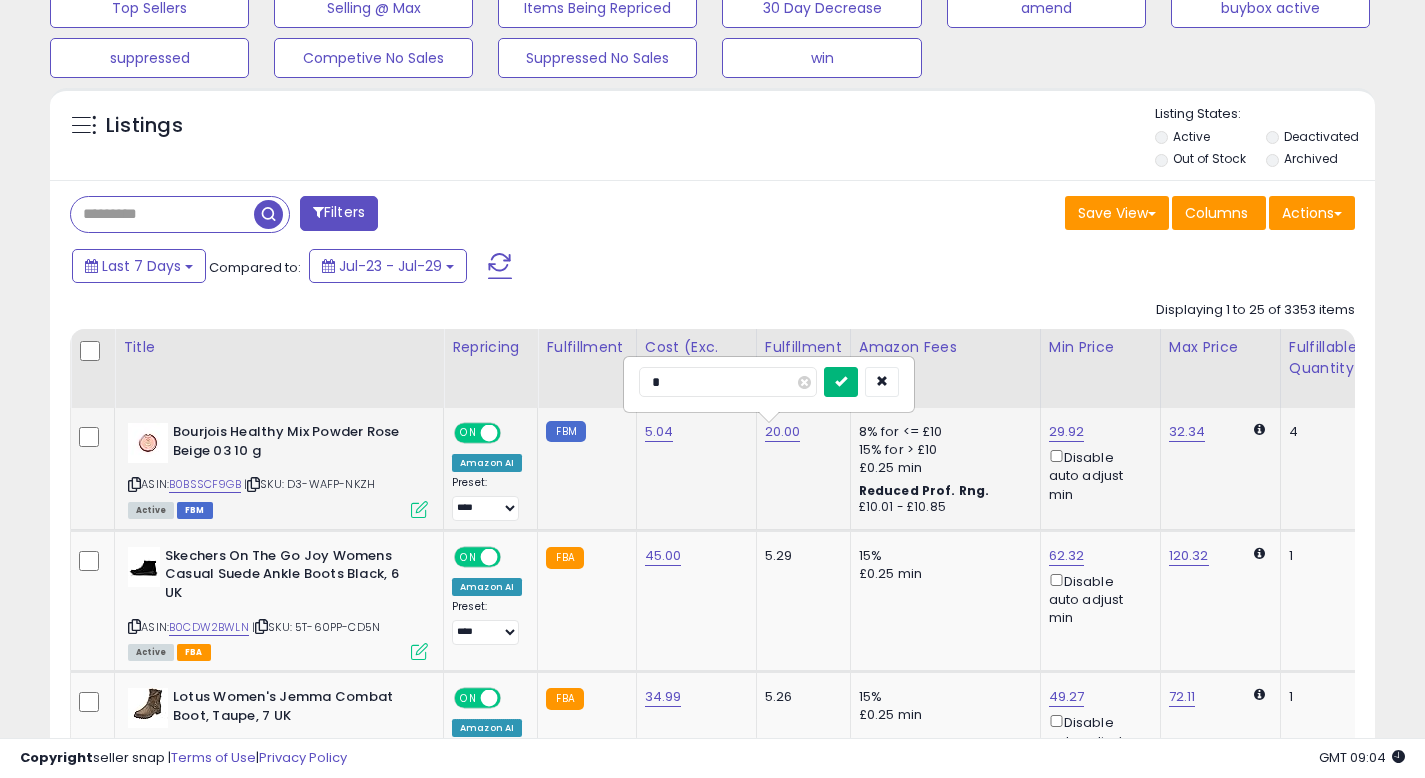 type on "*" 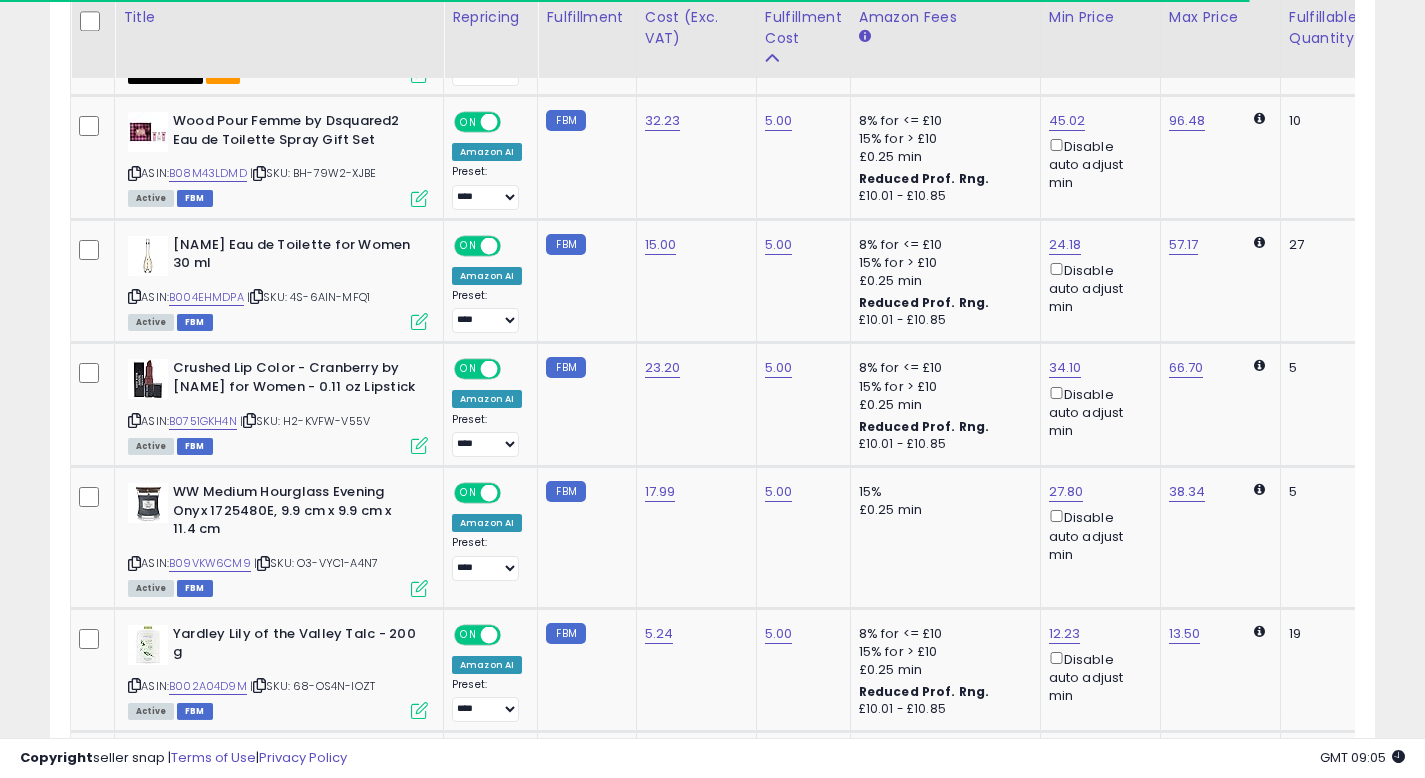 scroll, scrollTop: 1393, scrollLeft: 0, axis: vertical 